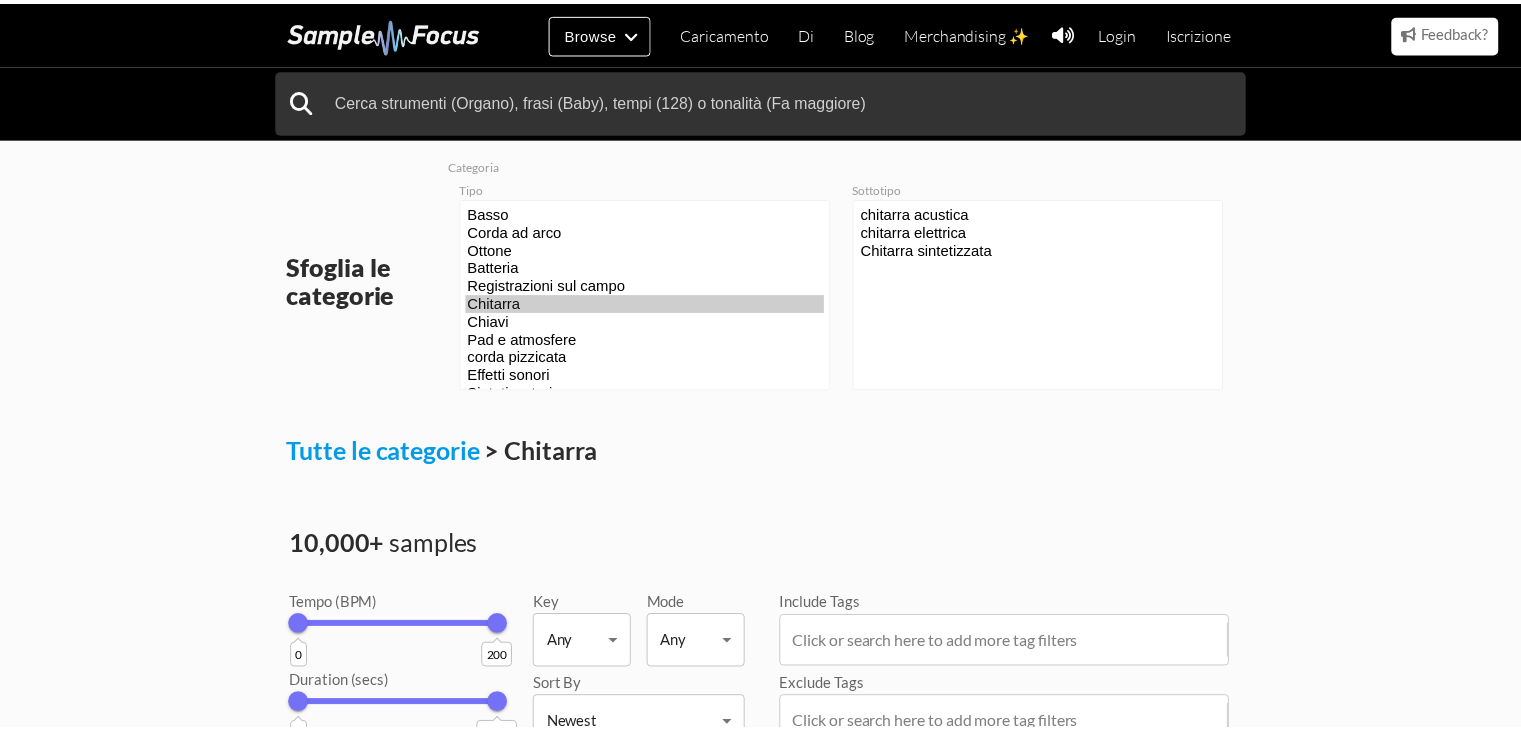 scroll, scrollTop: 0, scrollLeft: 0, axis: both 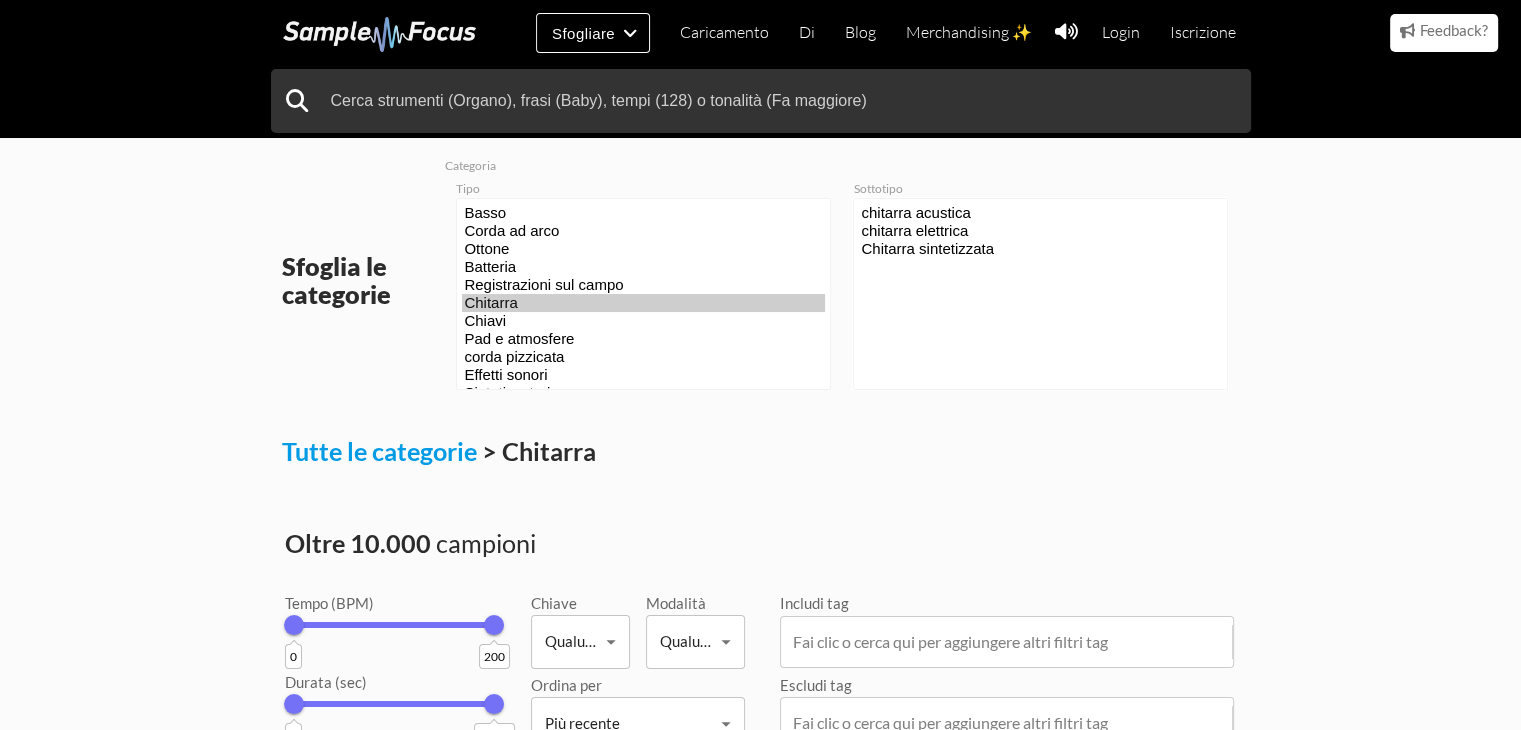select on "21" 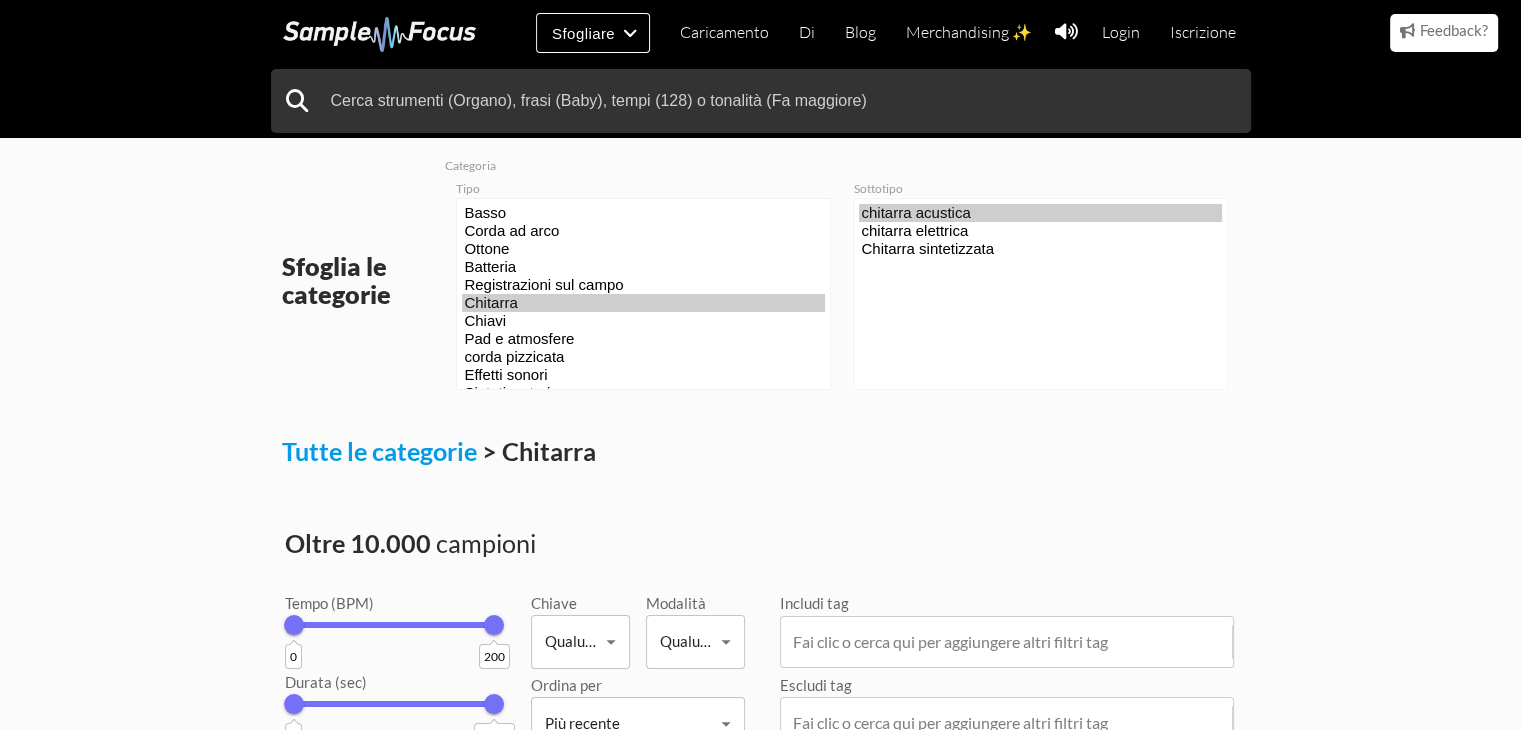 click on "chitarra acustica" at bounding box center (1040, 213) 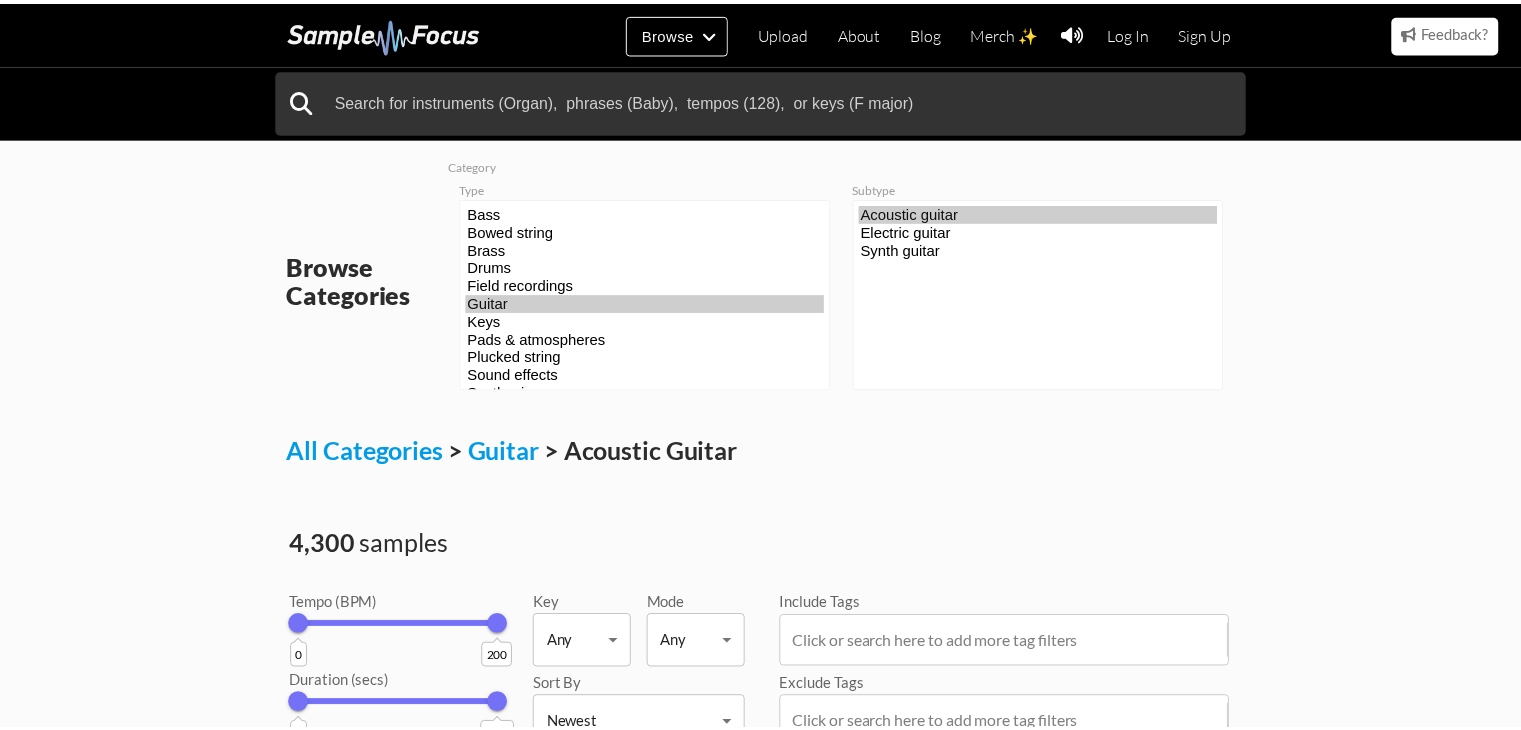 scroll, scrollTop: 0, scrollLeft: 0, axis: both 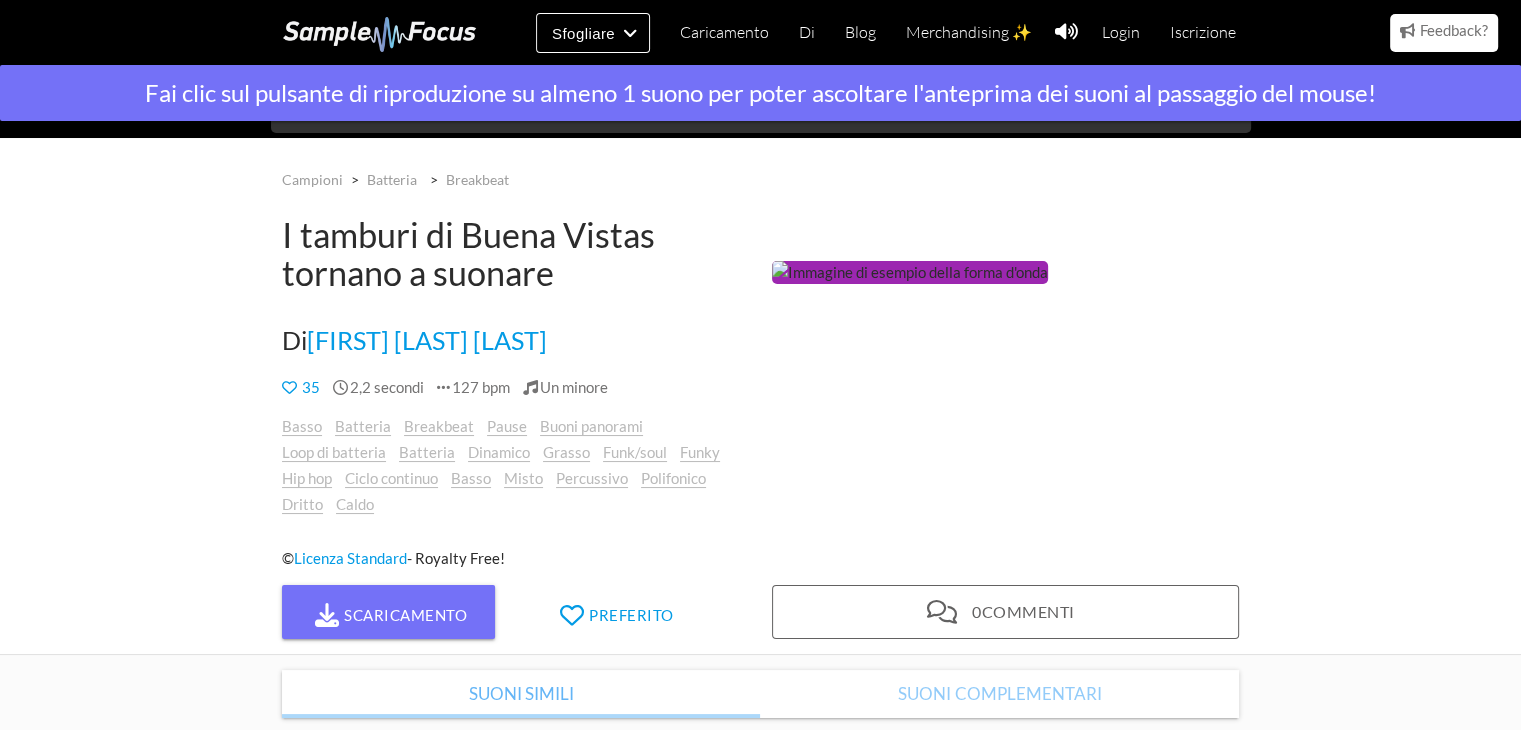 click at bounding box center (910, 272) 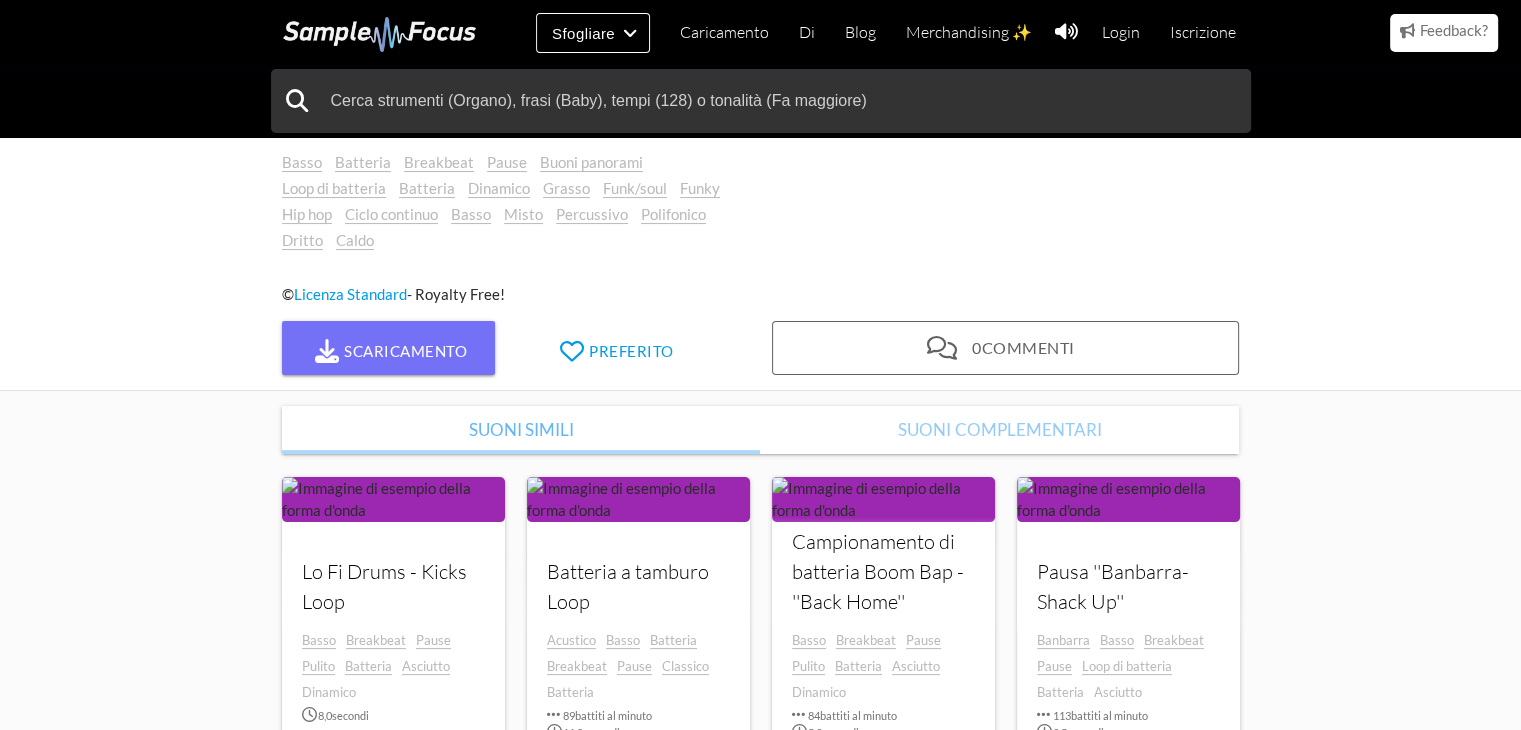 scroll, scrollTop: 532, scrollLeft: 0, axis: vertical 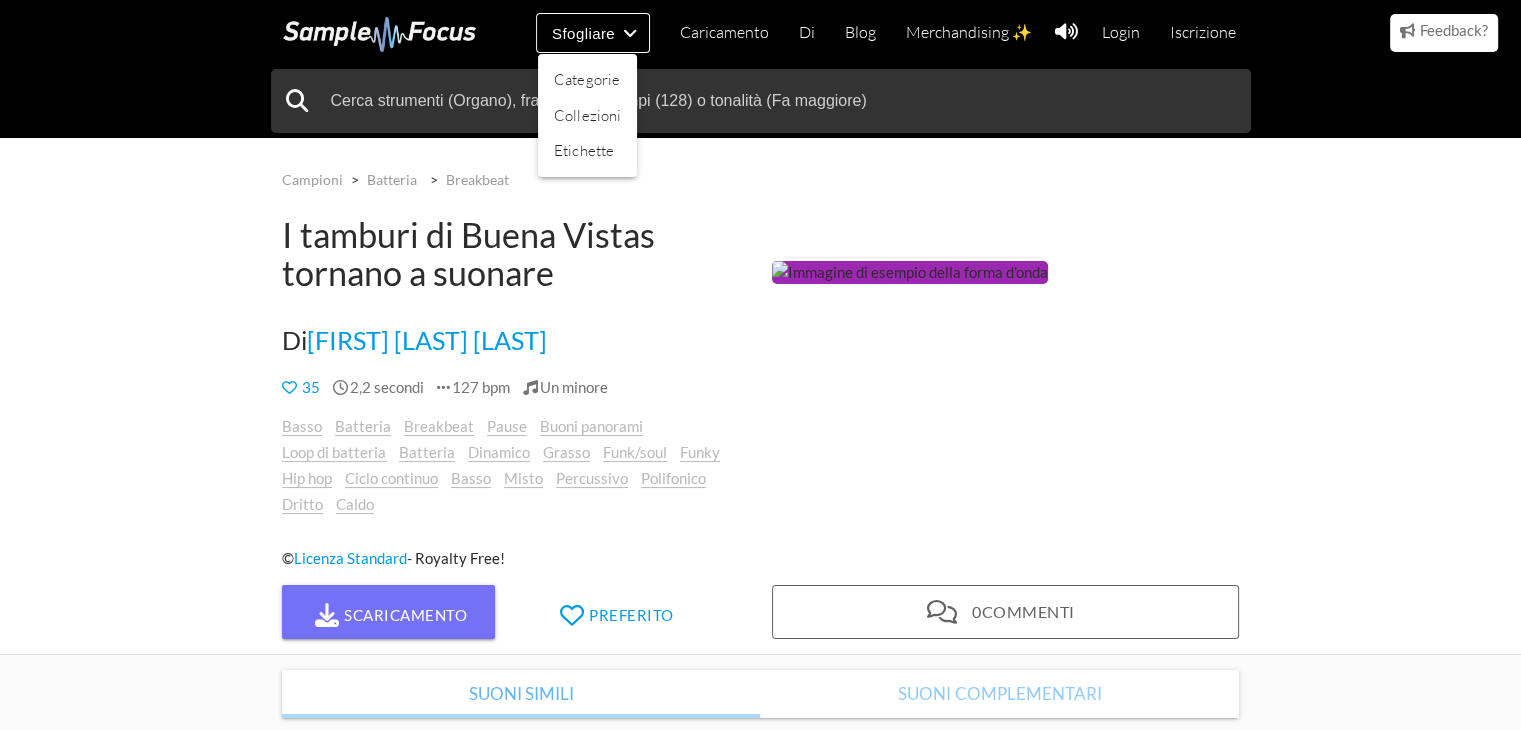 click at bounding box center (760, 365) 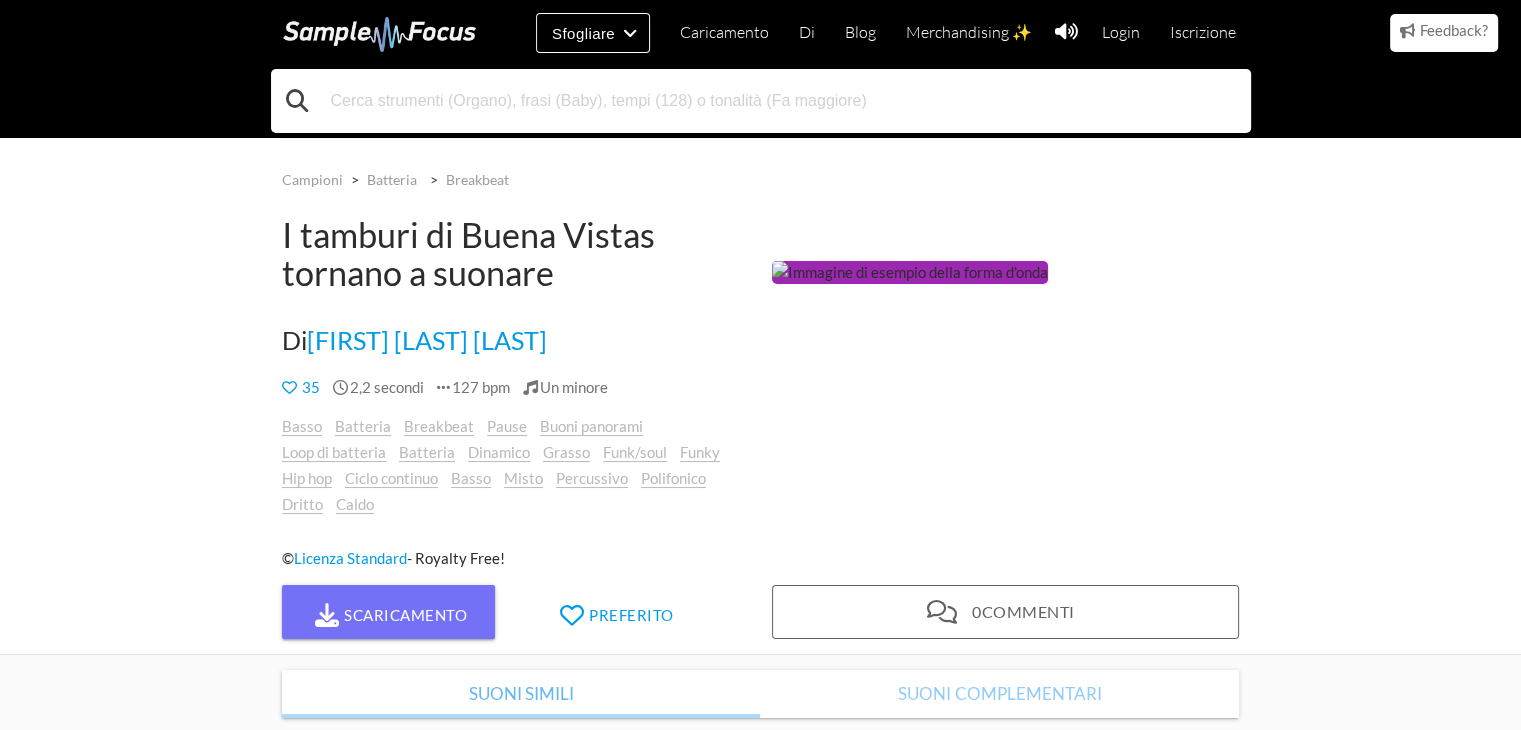 click at bounding box center (761, 101) 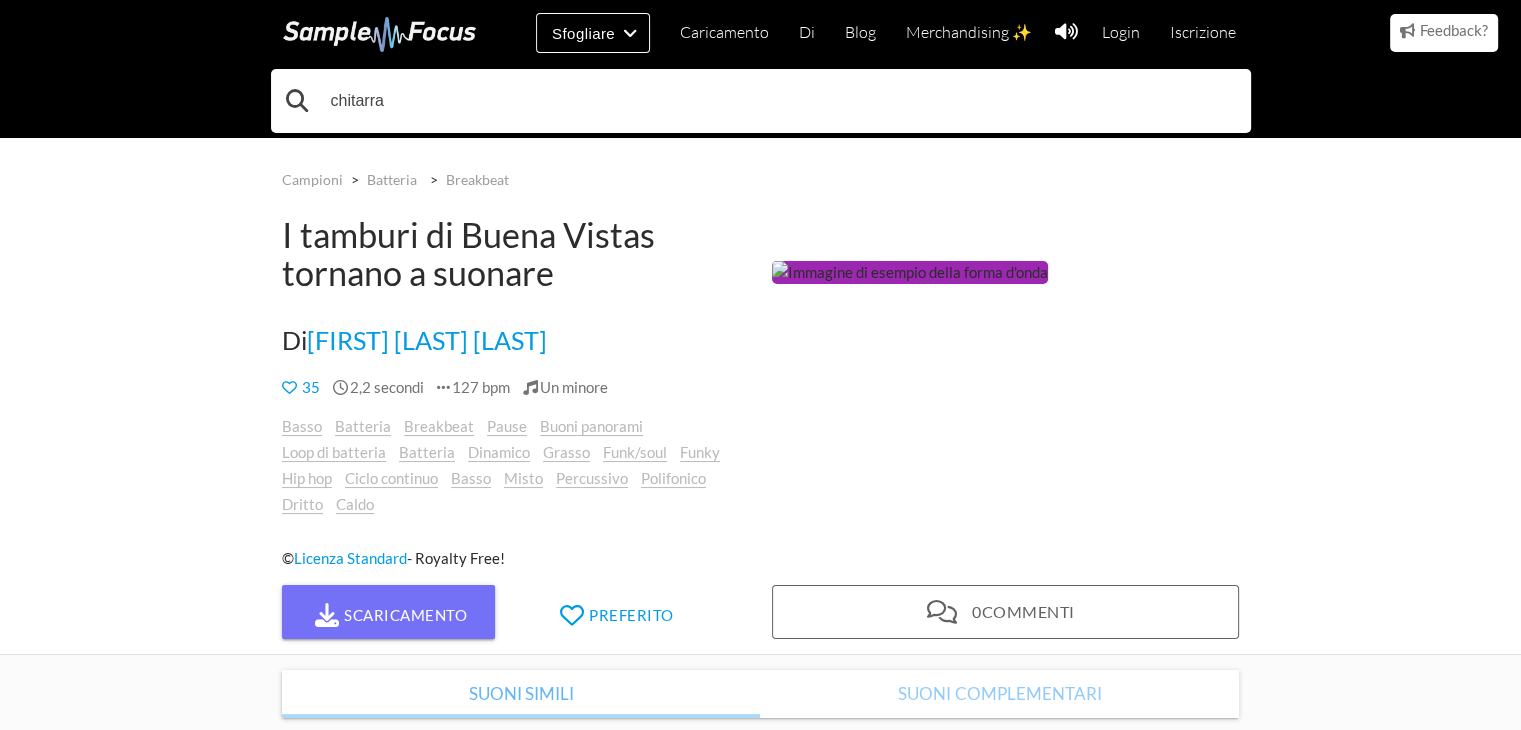 type on "chitarra" 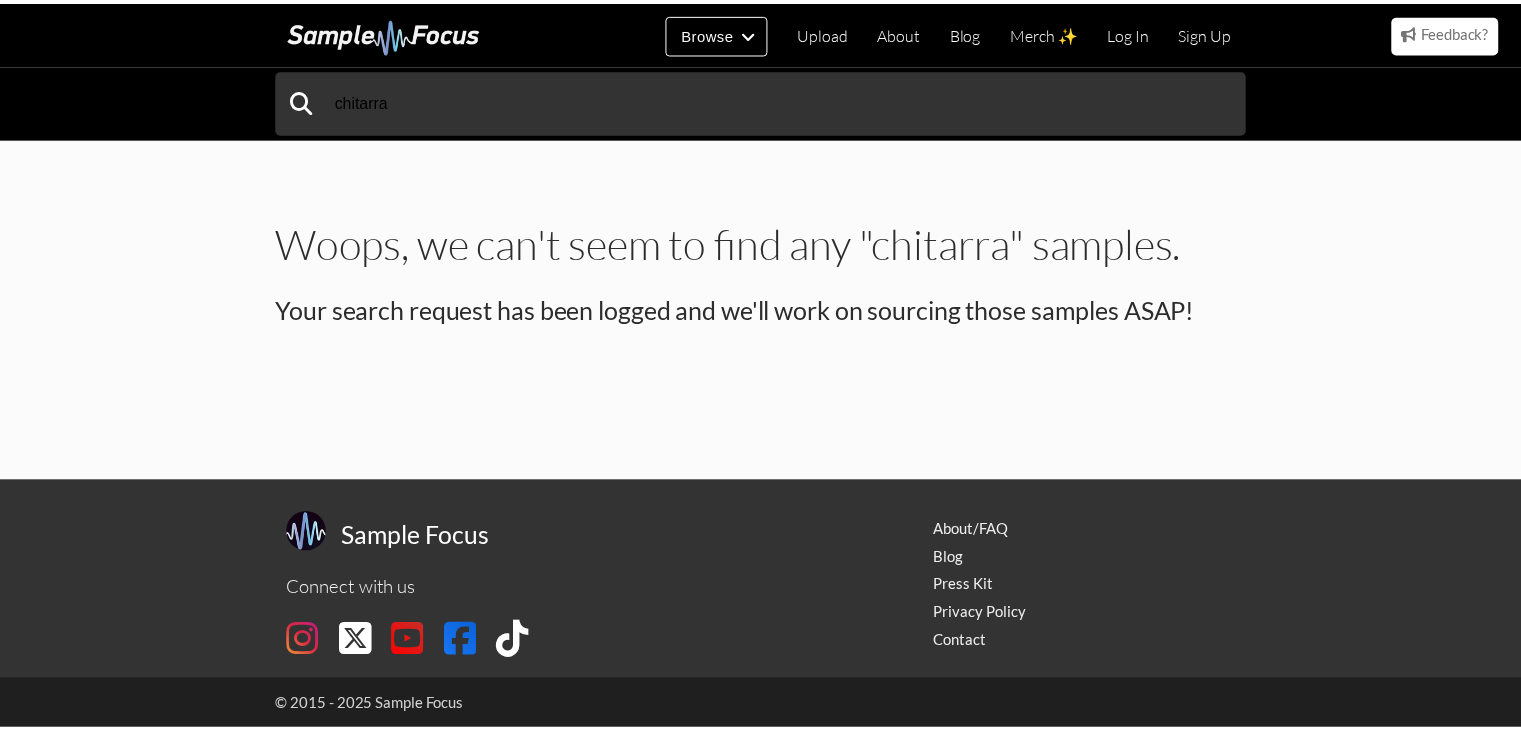scroll, scrollTop: 0, scrollLeft: 0, axis: both 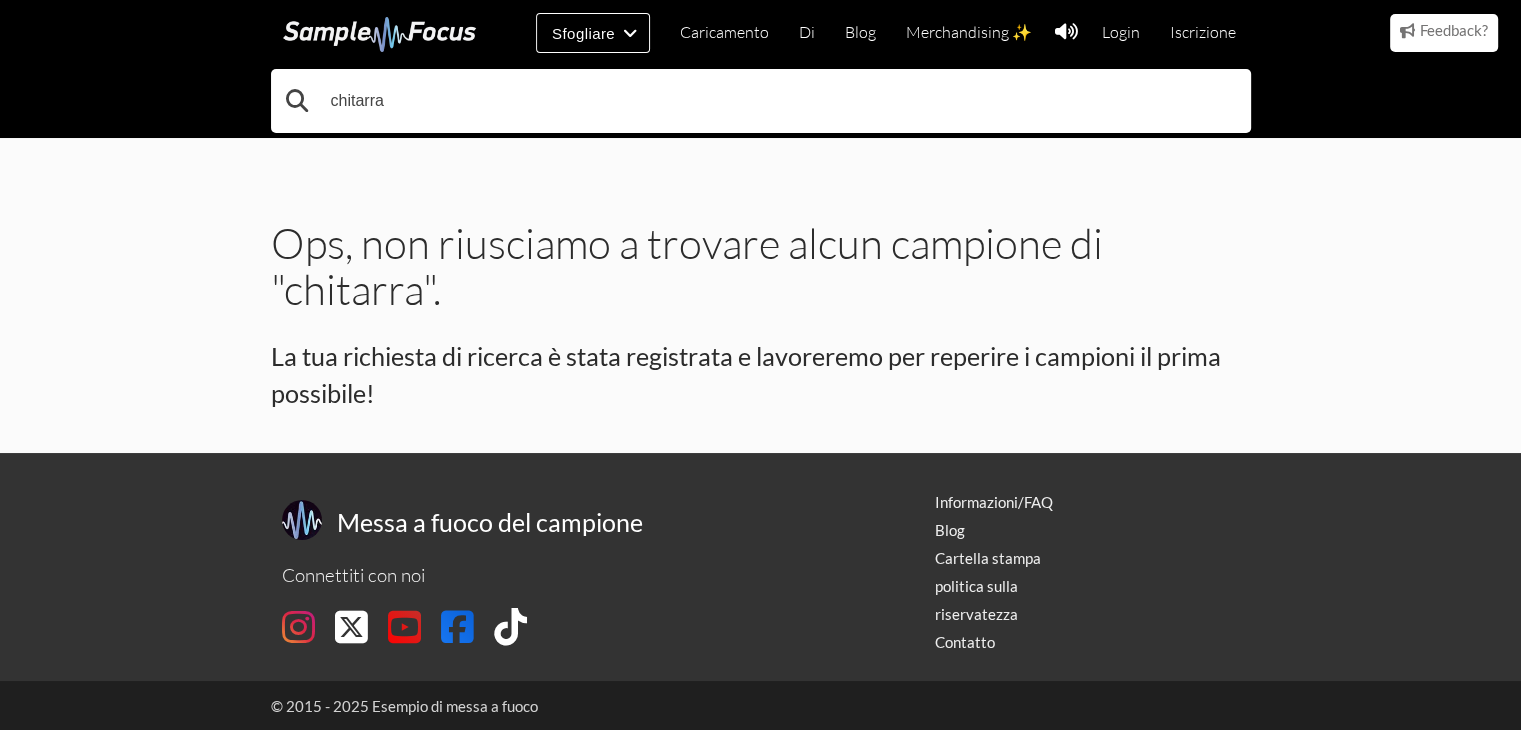 click on "chitarra" at bounding box center [761, 101] 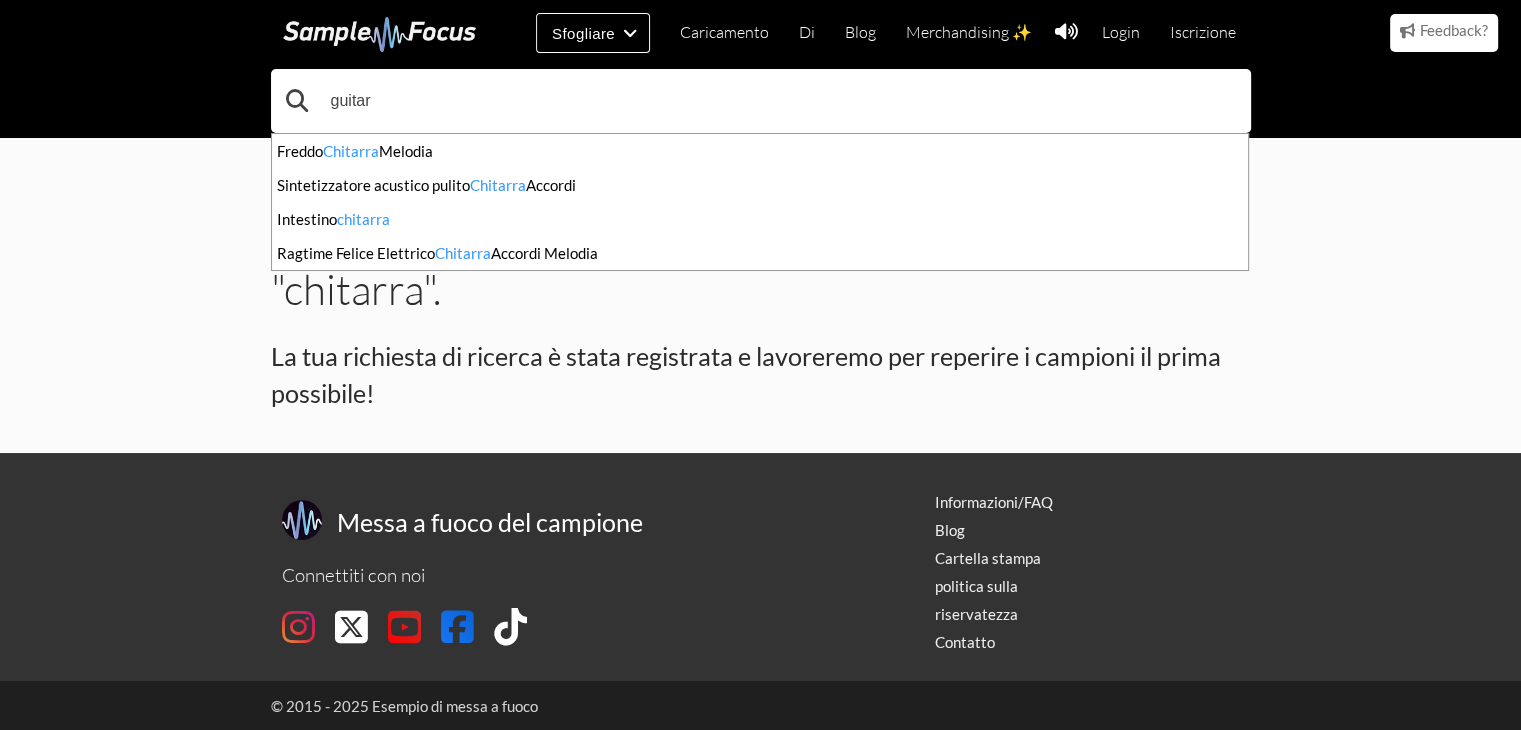 type on "guitar" 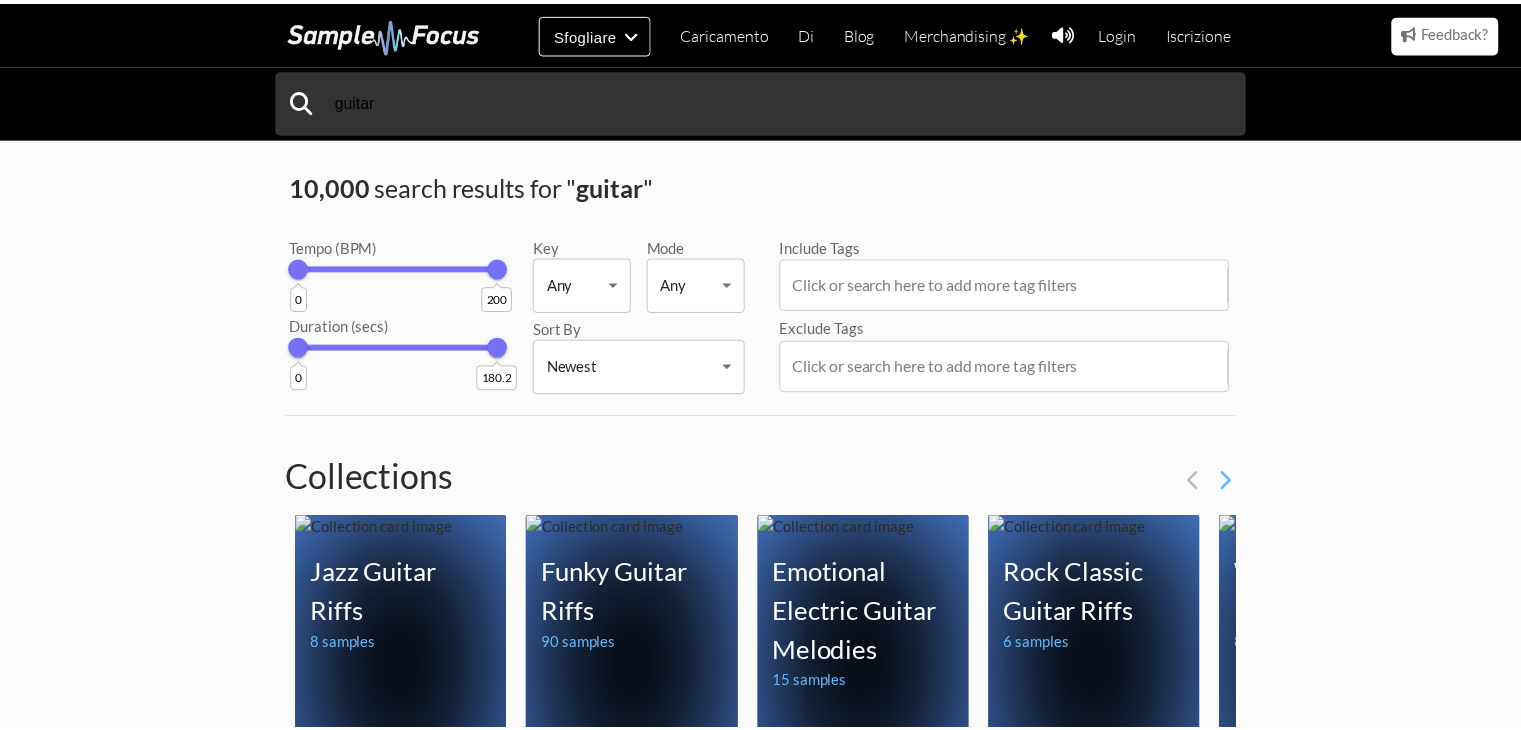 scroll, scrollTop: 0, scrollLeft: 0, axis: both 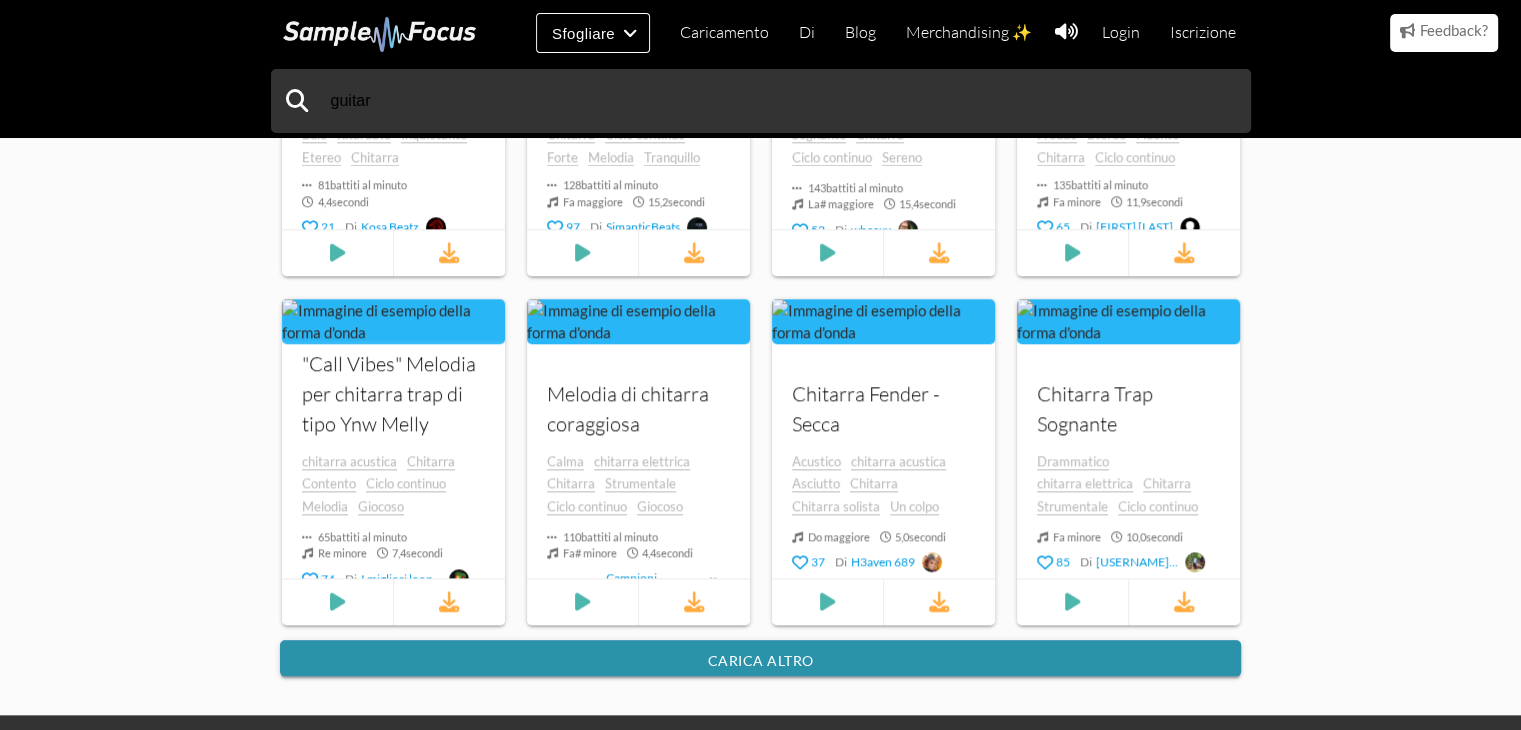click on "Carica altro" at bounding box center [760, 658] 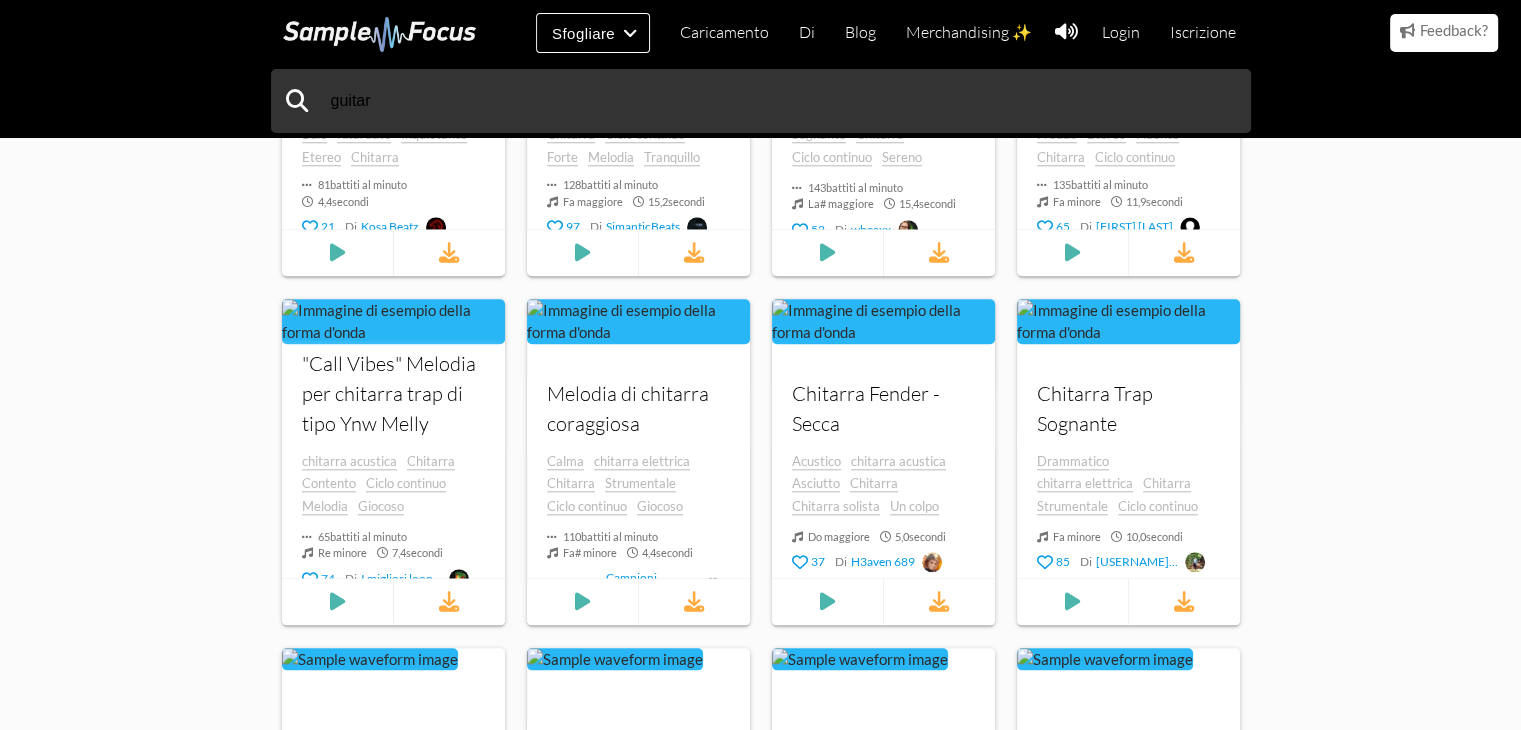 scroll, scrollTop: 2635, scrollLeft: 0, axis: vertical 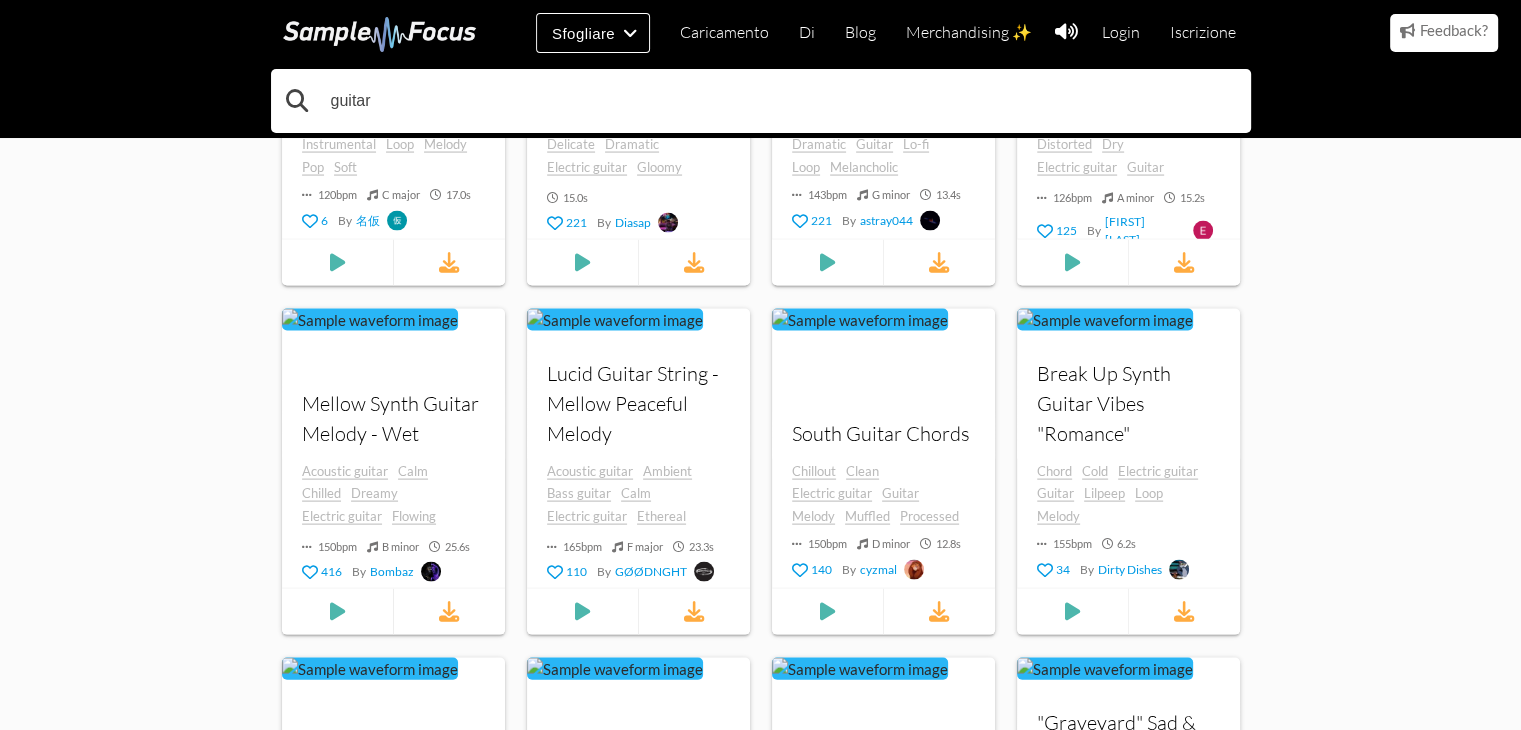 click on "guitar" at bounding box center (761, 101) 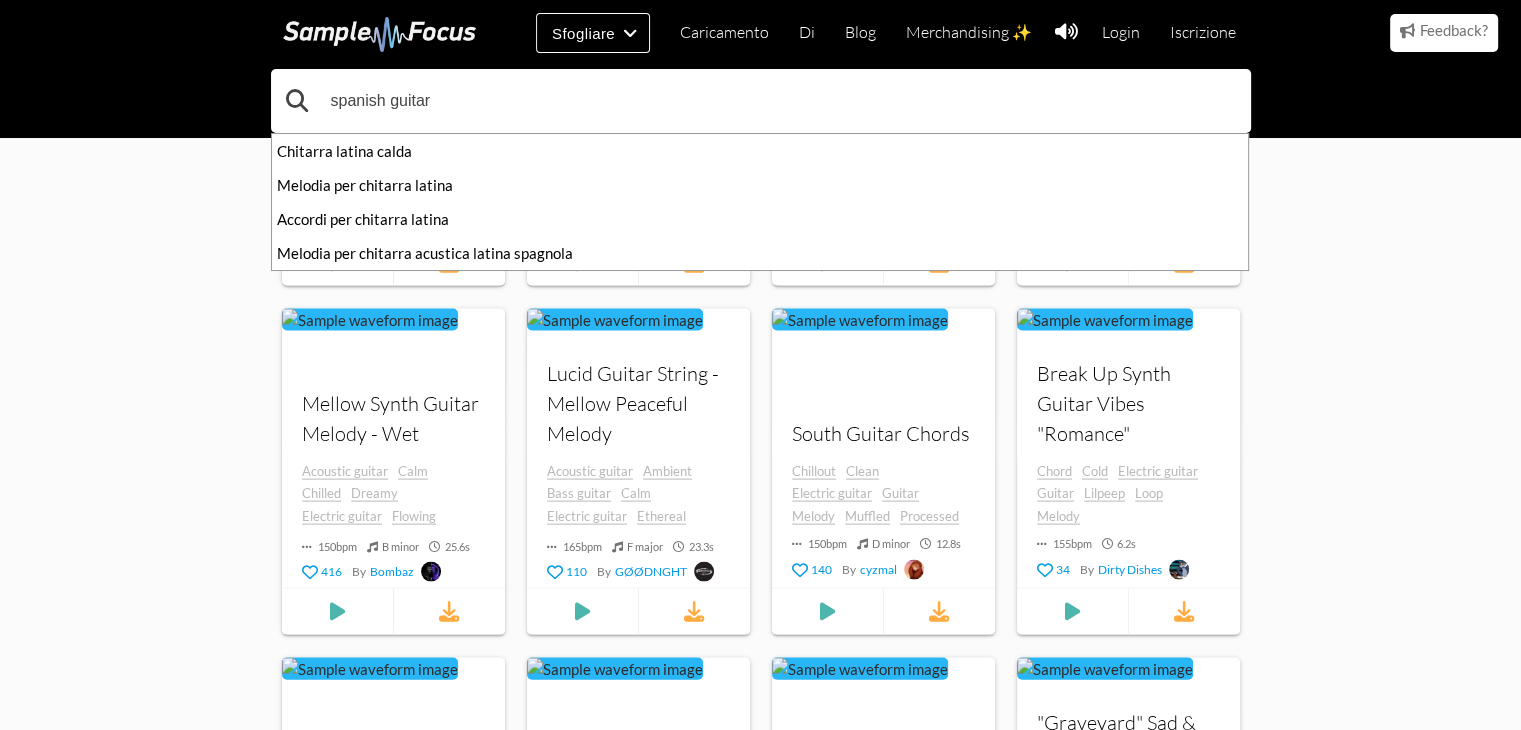 type on "spanish guitar" 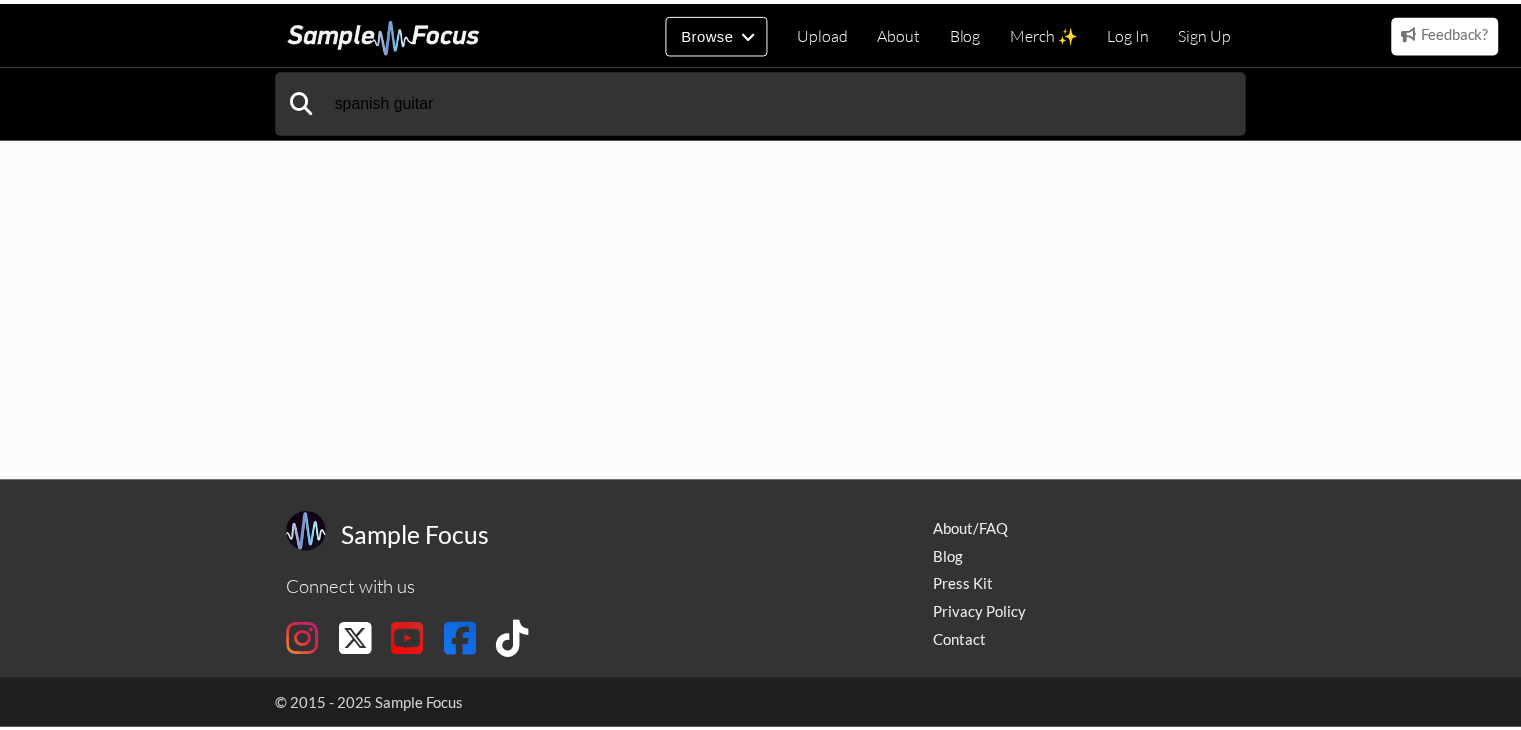 scroll, scrollTop: 0, scrollLeft: 0, axis: both 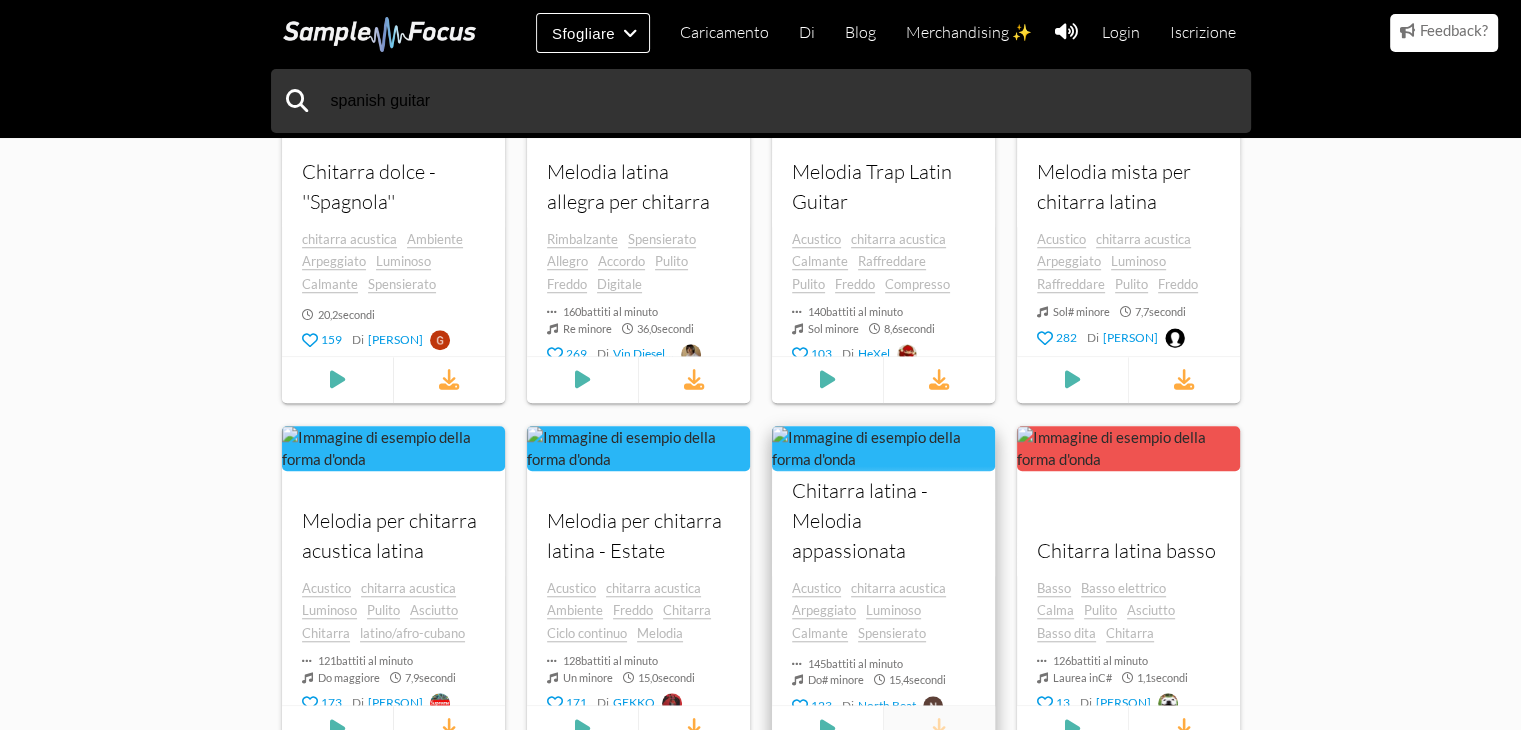 click at bounding box center [938, 729] 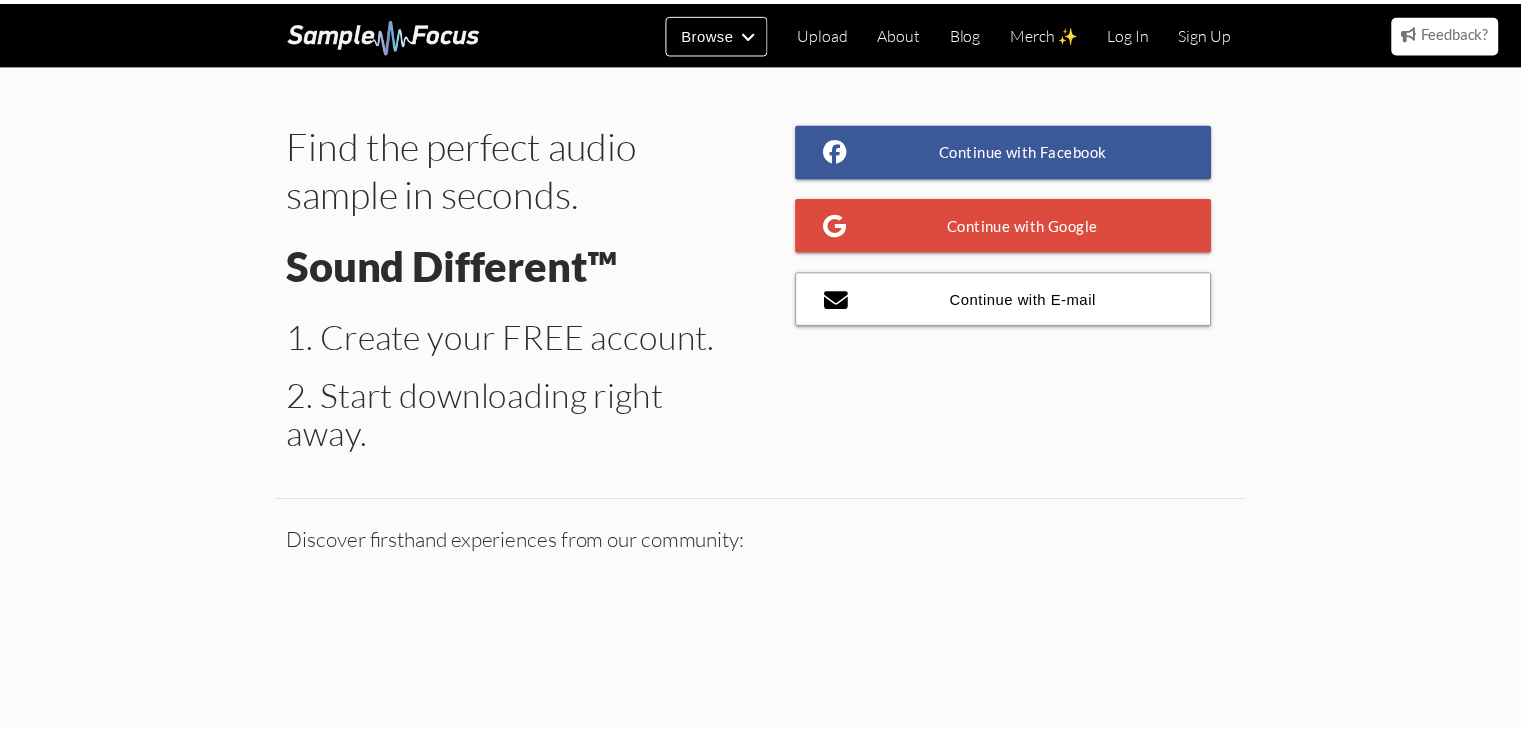 scroll, scrollTop: 0, scrollLeft: 0, axis: both 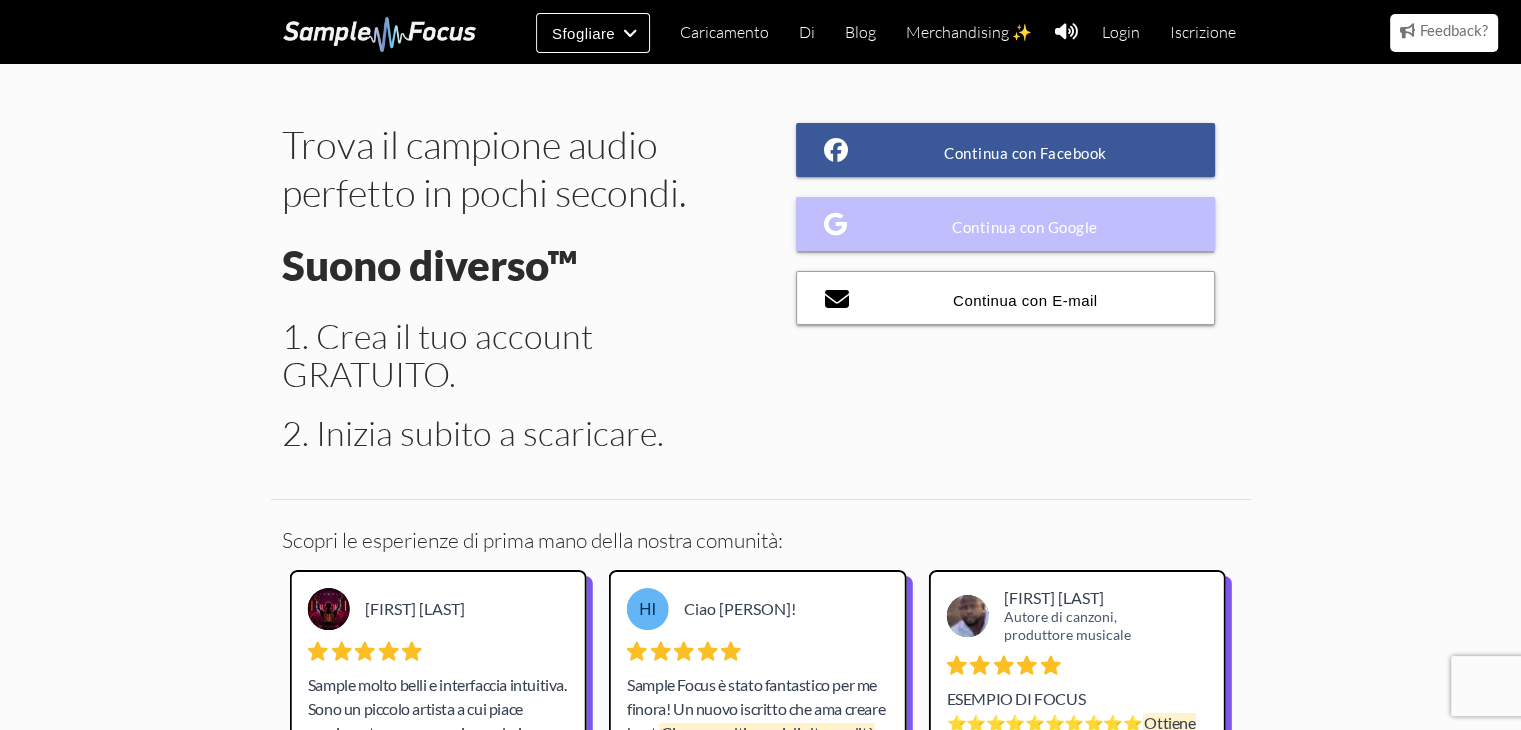 click on "Continua con Google" at bounding box center (1006, 224) 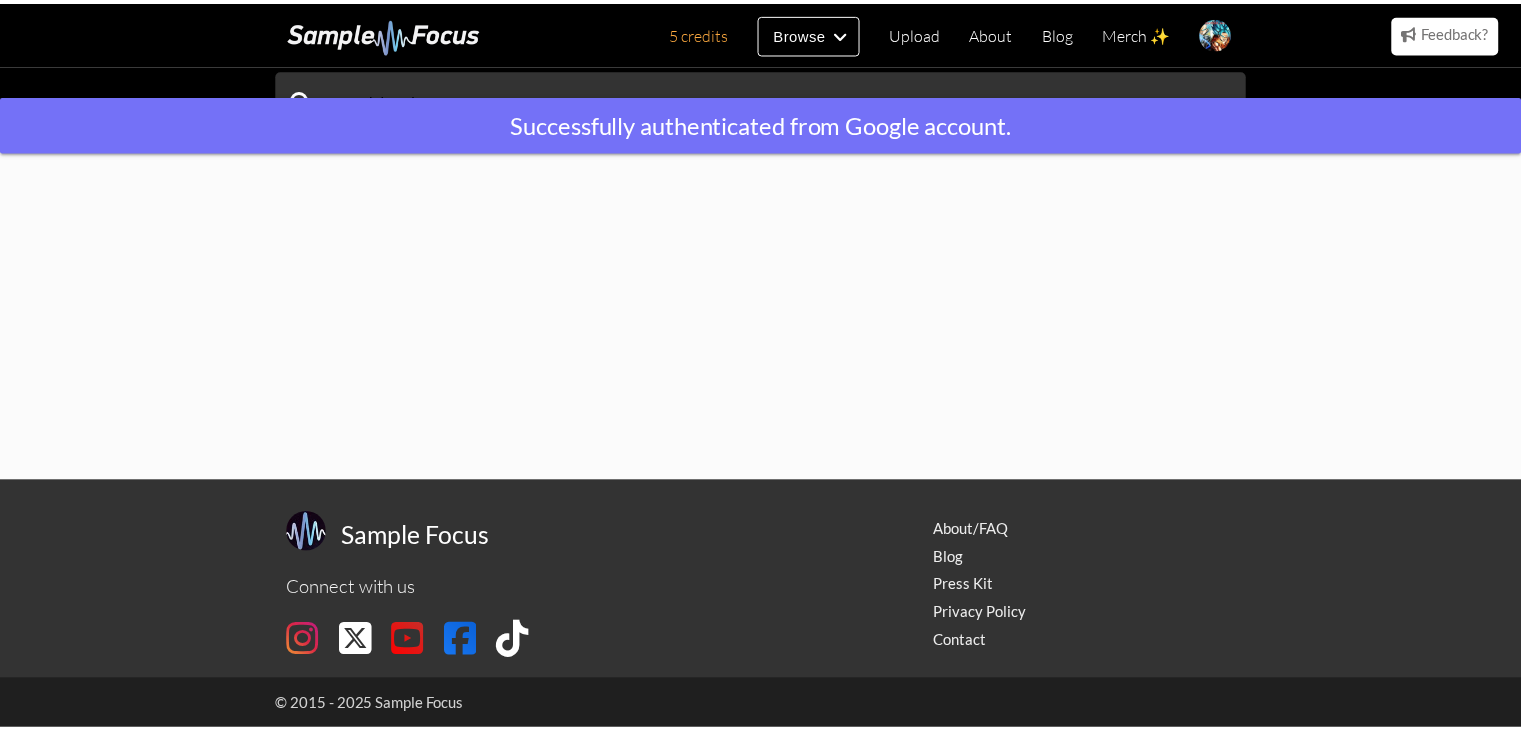 scroll, scrollTop: 0, scrollLeft: 0, axis: both 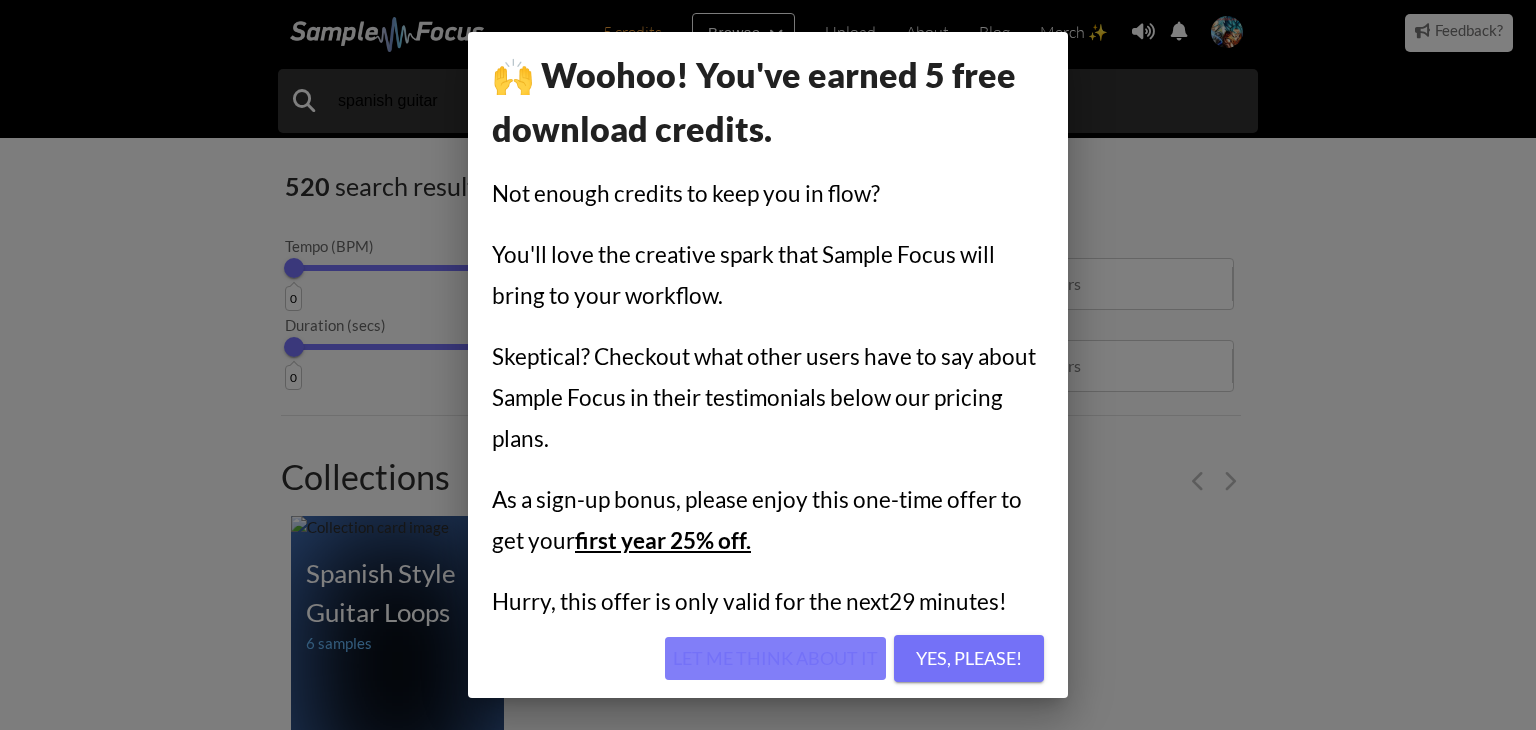 click on "Let me think about it" at bounding box center (775, 659) 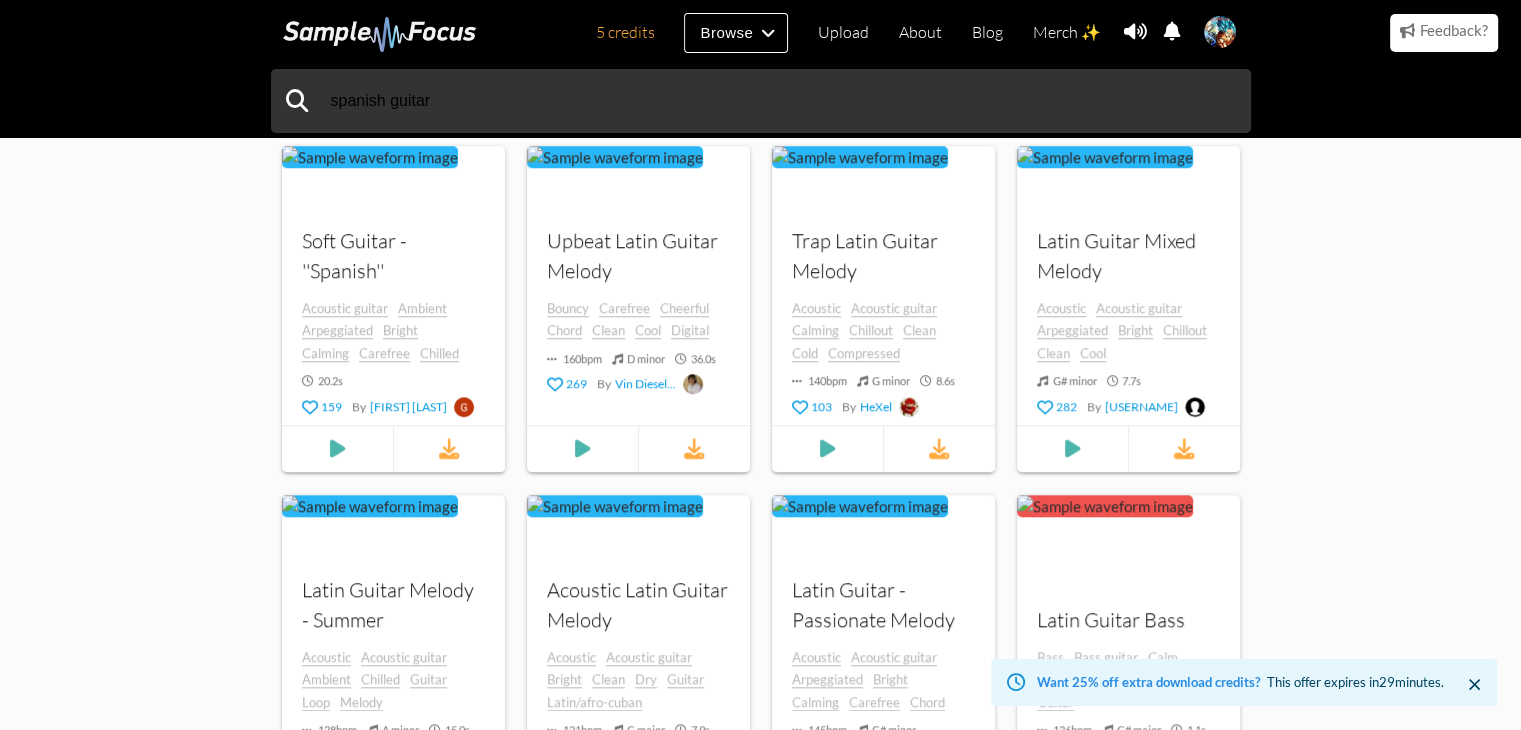 scroll, scrollTop: 1458, scrollLeft: 0, axis: vertical 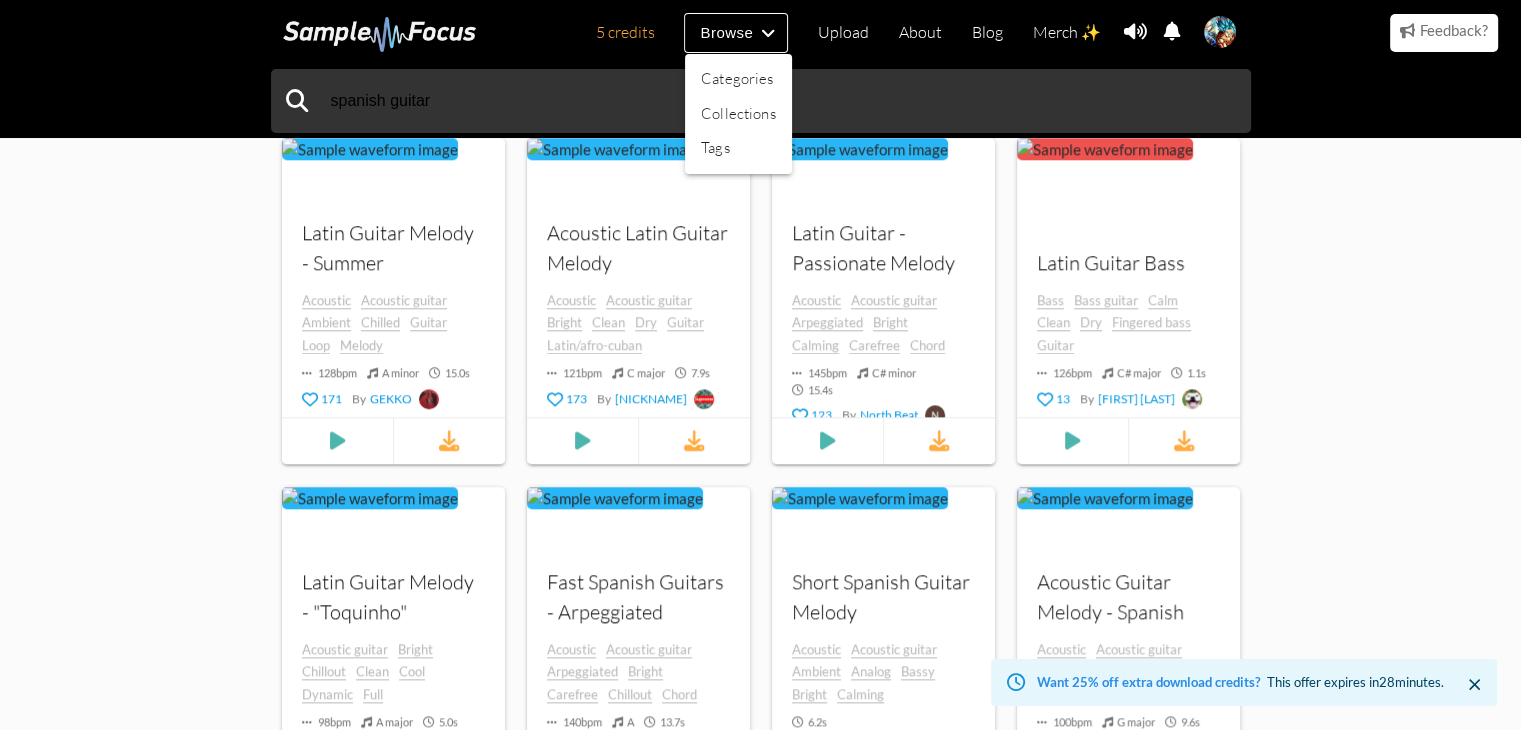 click at bounding box center [760, 365] 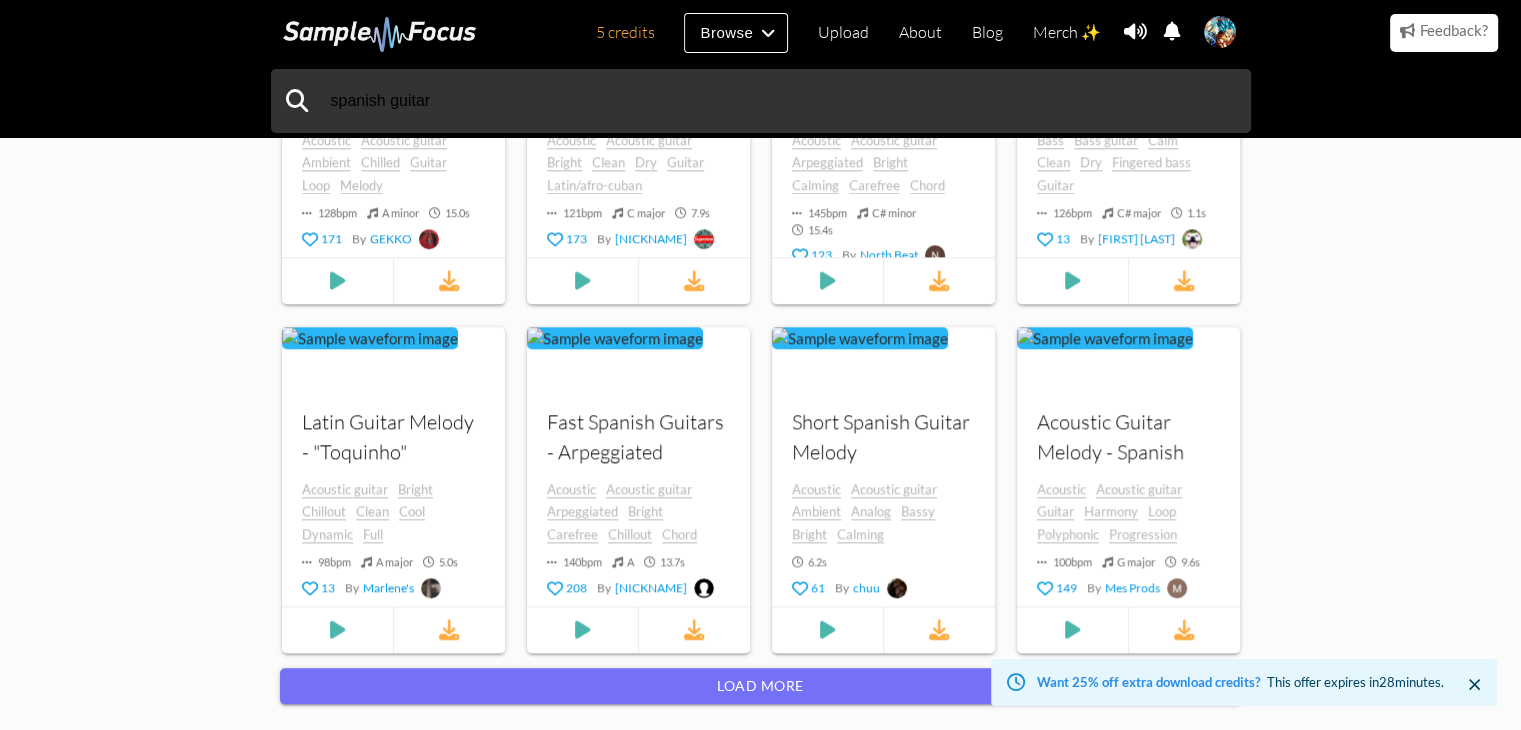 scroll, scrollTop: 1948, scrollLeft: 0, axis: vertical 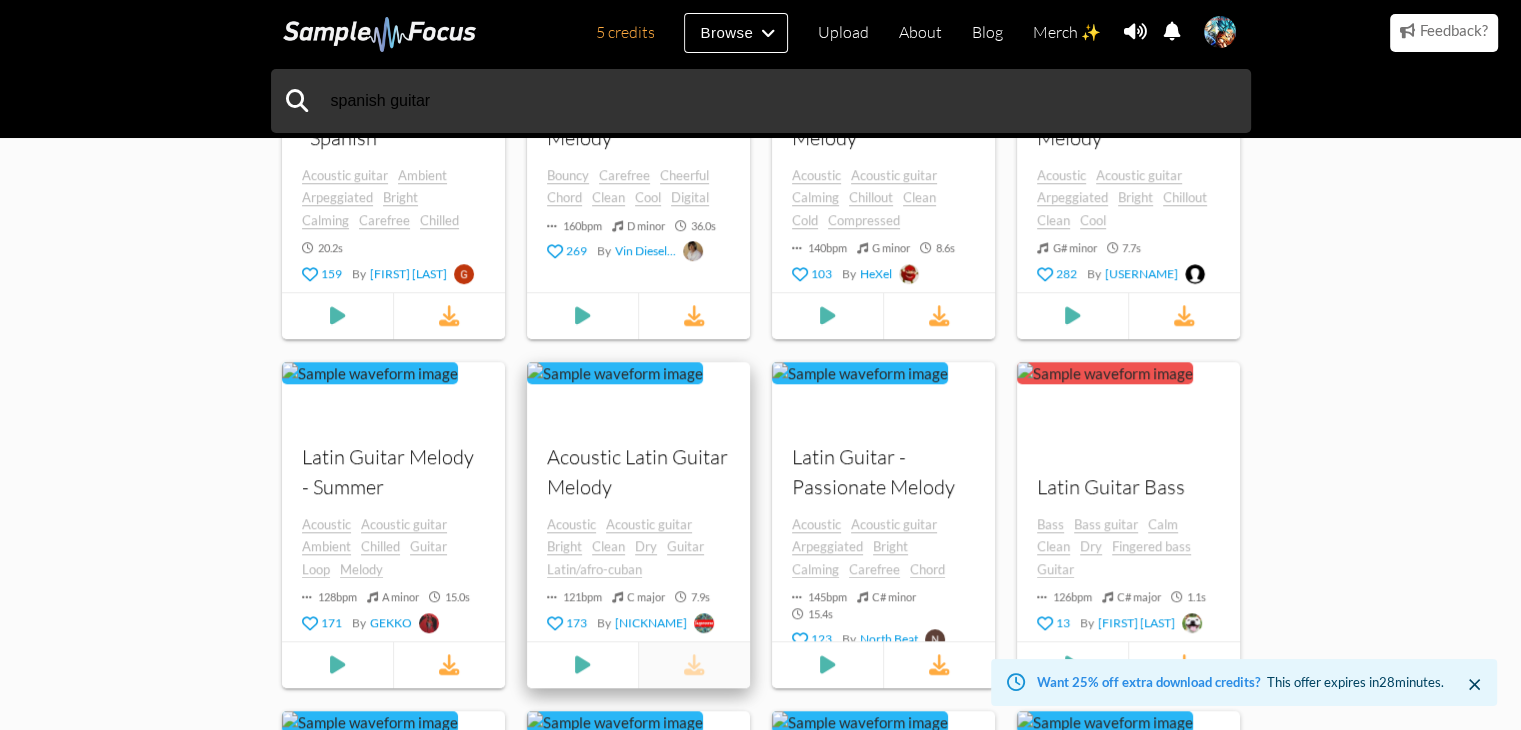click at bounding box center [693, 665] 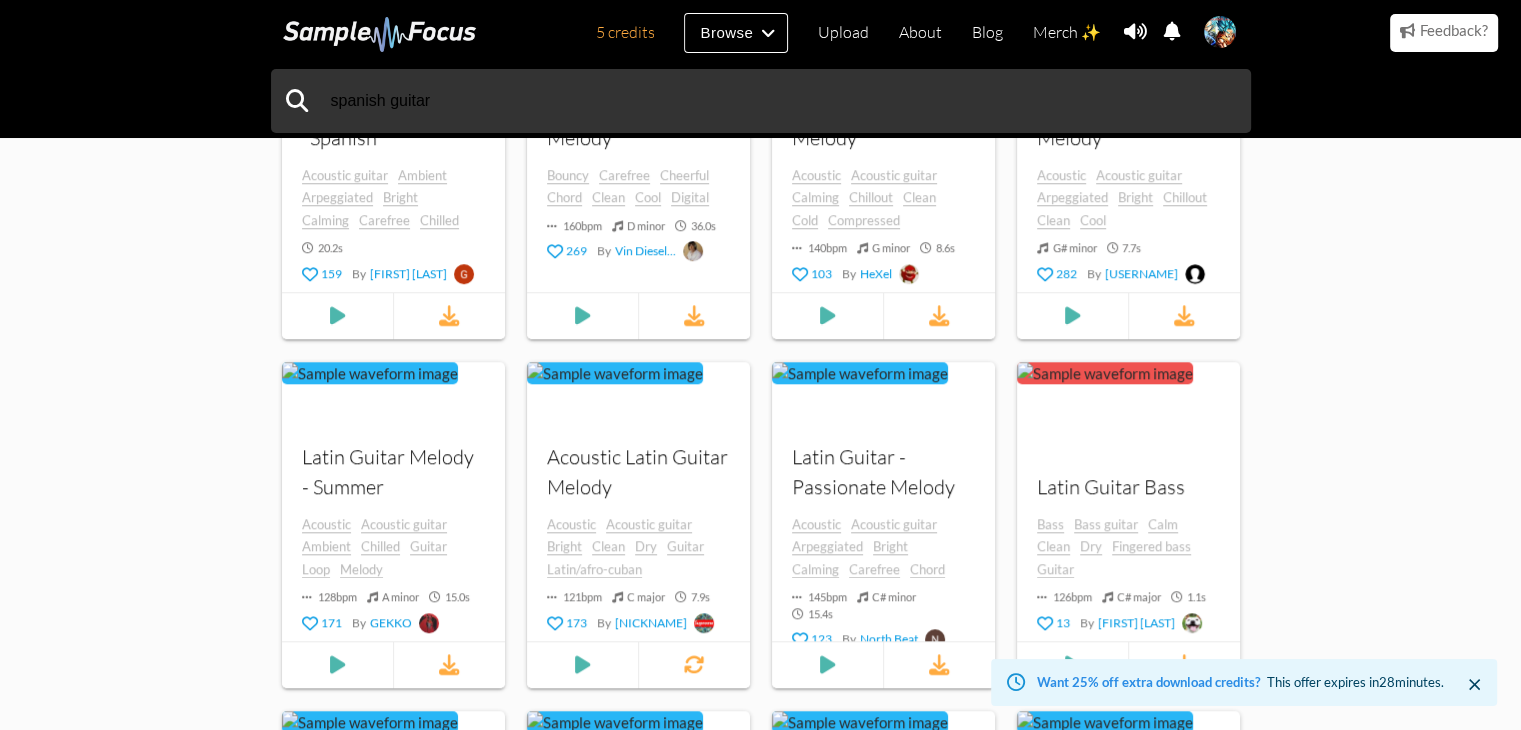 click on "spanish guitar
520    search results for " spanish guitar " Tempo (BPM) 0 200 Duration (secs) 0 111 Key Any Any ​ Mode Any Any ​ Sort By Newest Newest ​ Include Tags Click or search here to add more tag filters Exclude Tags Click or search here to add more tag filters Collections Spanish Style Guitar Loops 6 samples Spanish Style Guitar Loops Your browser does not support the audio  element. Your browser does not support the audio  element. Your browser does not support the audio  element. +  3  more  samples Your browser does not support the audio  element. Latin Guitar Melody Acoustic guitar Dry Guitar Latin/afro-cuban Loop Melody Pop   118 bpm   G   minor   16.3 s 128 By [USERNAME]" at bounding box center [760, -197] 